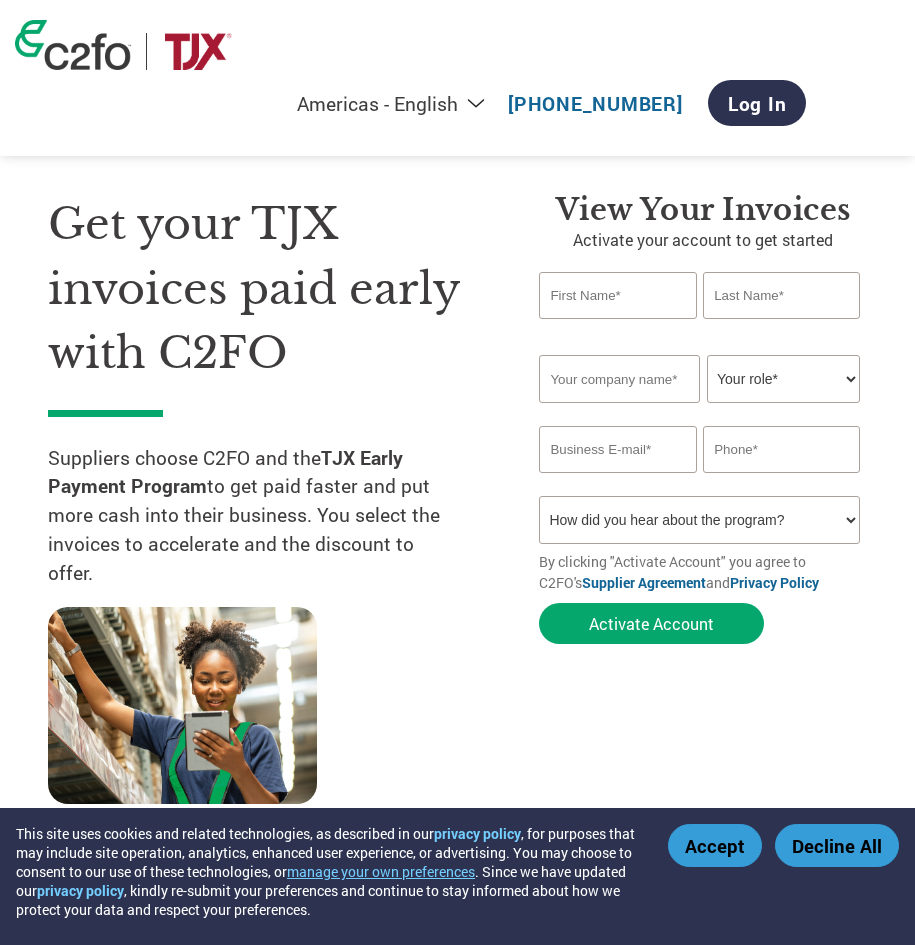 scroll, scrollTop: 0, scrollLeft: 0, axis: both 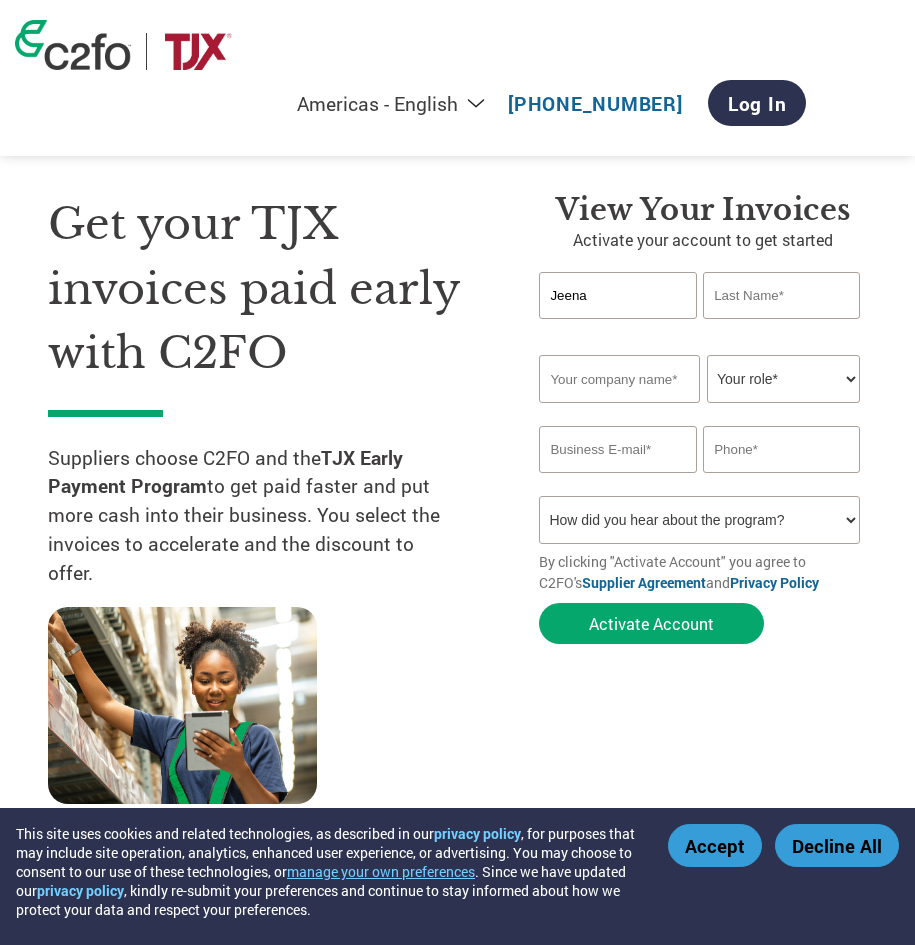 type on "Jeena" 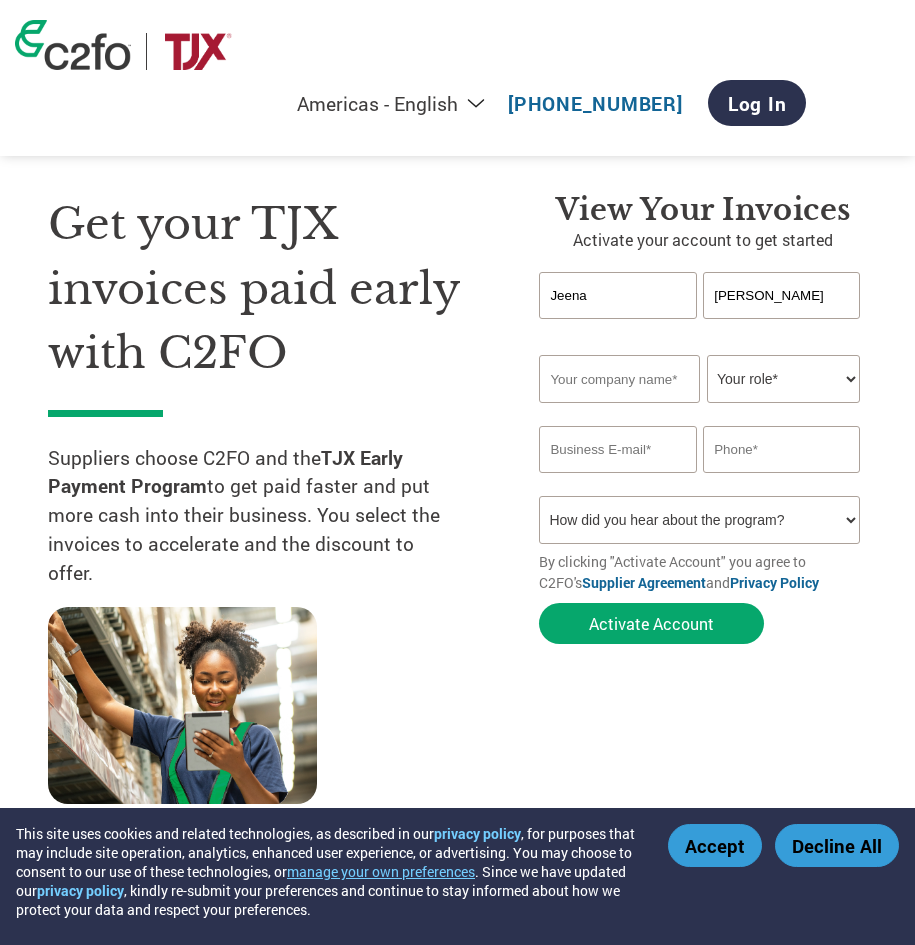 type on "[PERSON_NAME]" 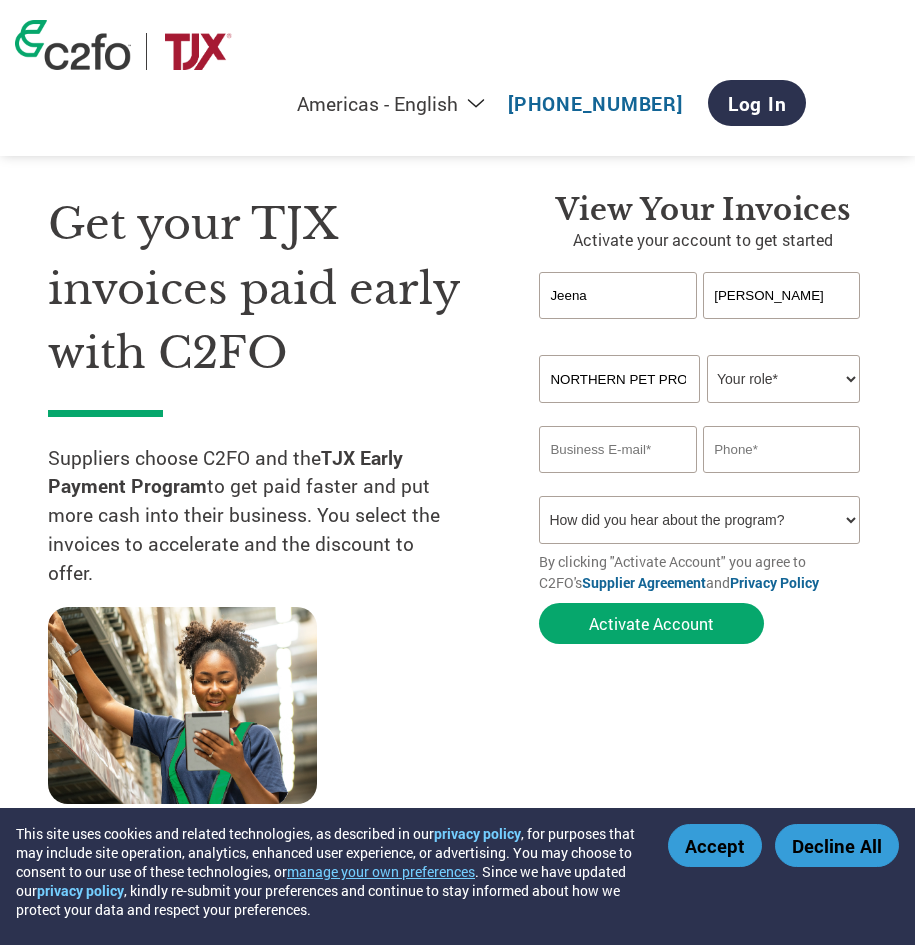 type on "9056607213" 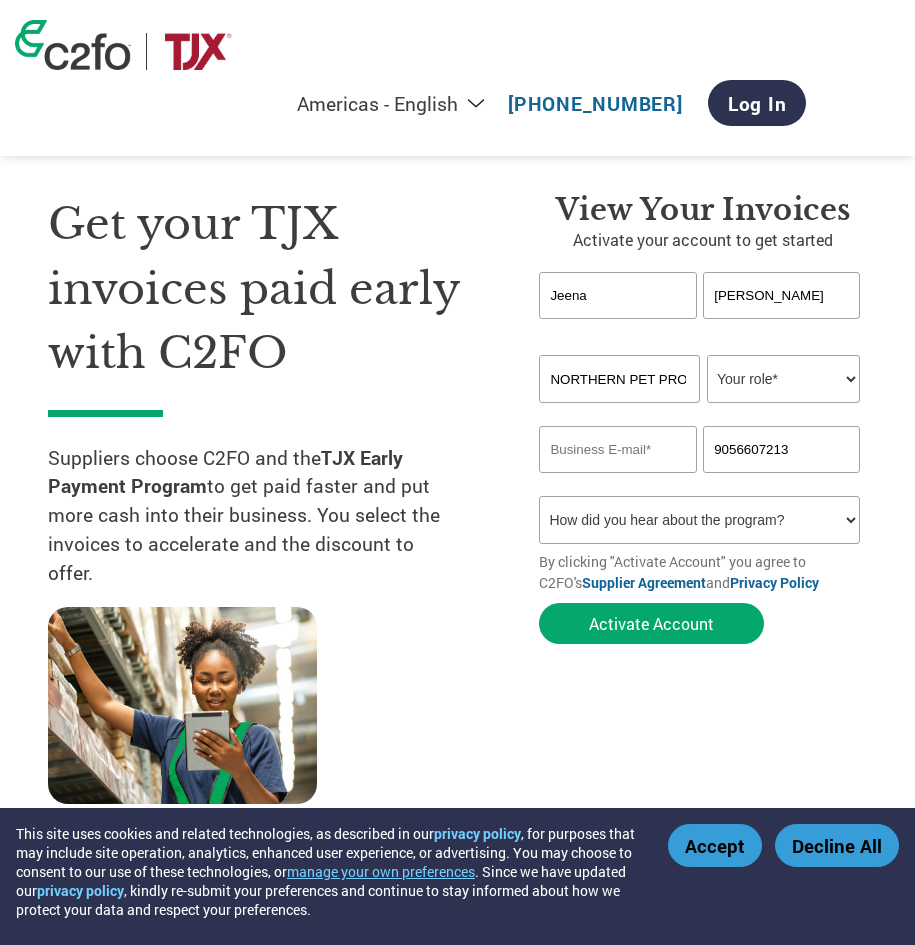 click on "Your role* CFO Controller Credit Manager Finance Director Treasurer CEO President Owner/Founder Accounting Bookkeeper Accounts Receivable Office Manager Other" at bounding box center (783, 379) 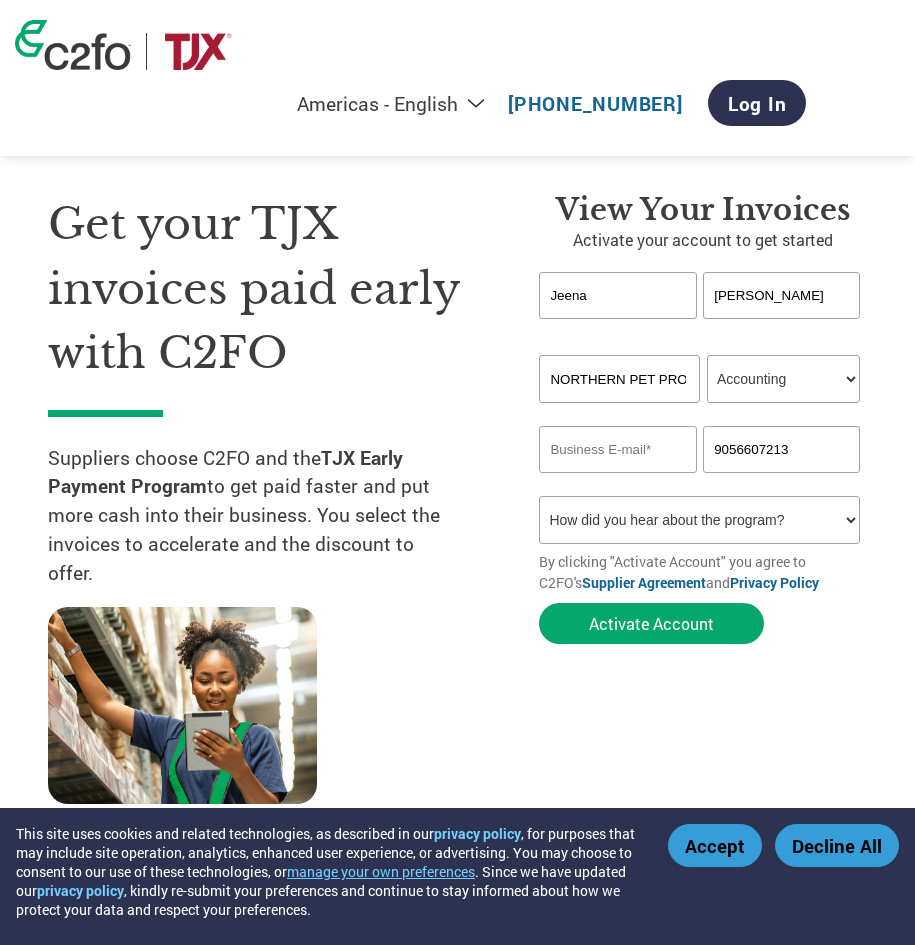 click on "Your role* CFO Controller Credit Manager Finance Director Treasurer CEO President Owner/Founder Accounting Bookkeeper Accounts Receivable Office Manager Other" at bounding box center [783, 379] 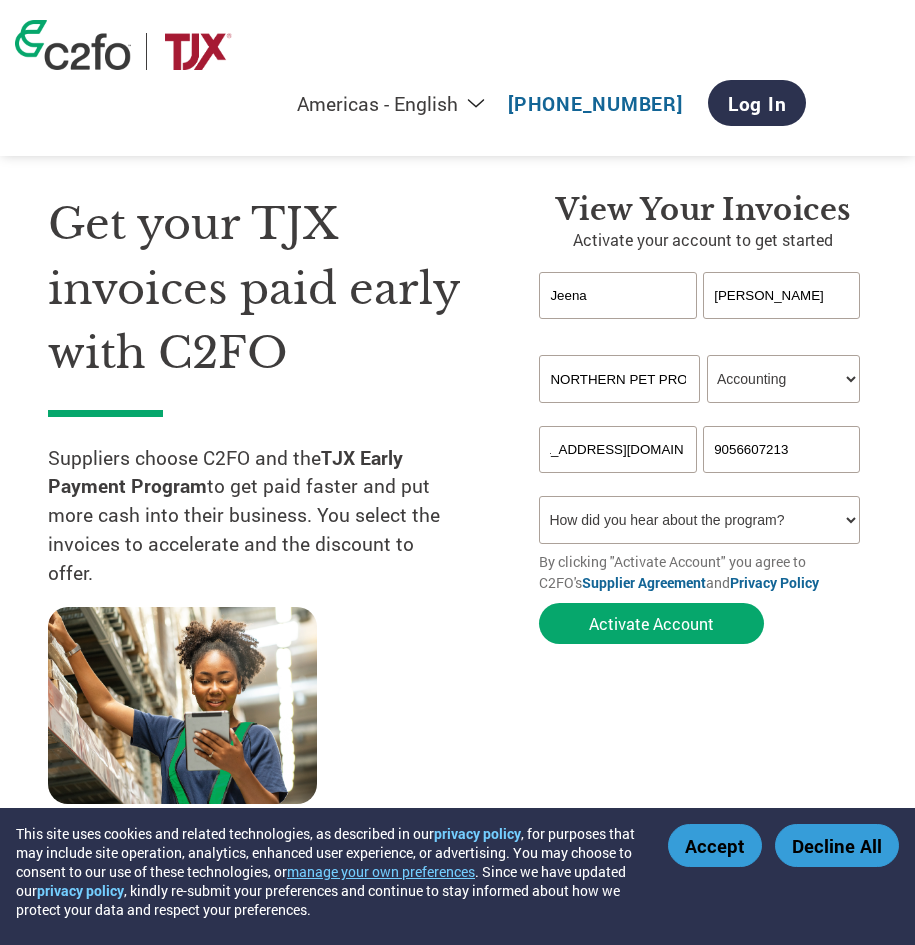 scroll, scrollTop: 0, scrollLeft: 51, axis: horizontal 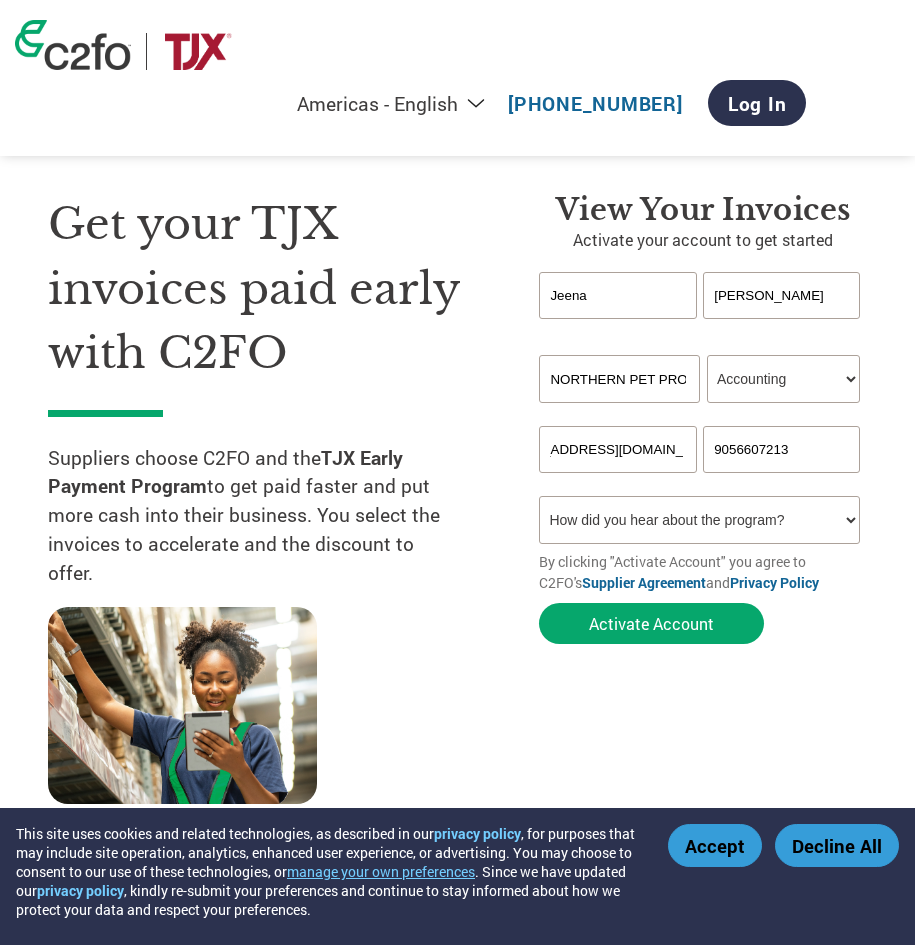 type on "[EMAIL_ADDRESS][DOMAIN_NAME]" 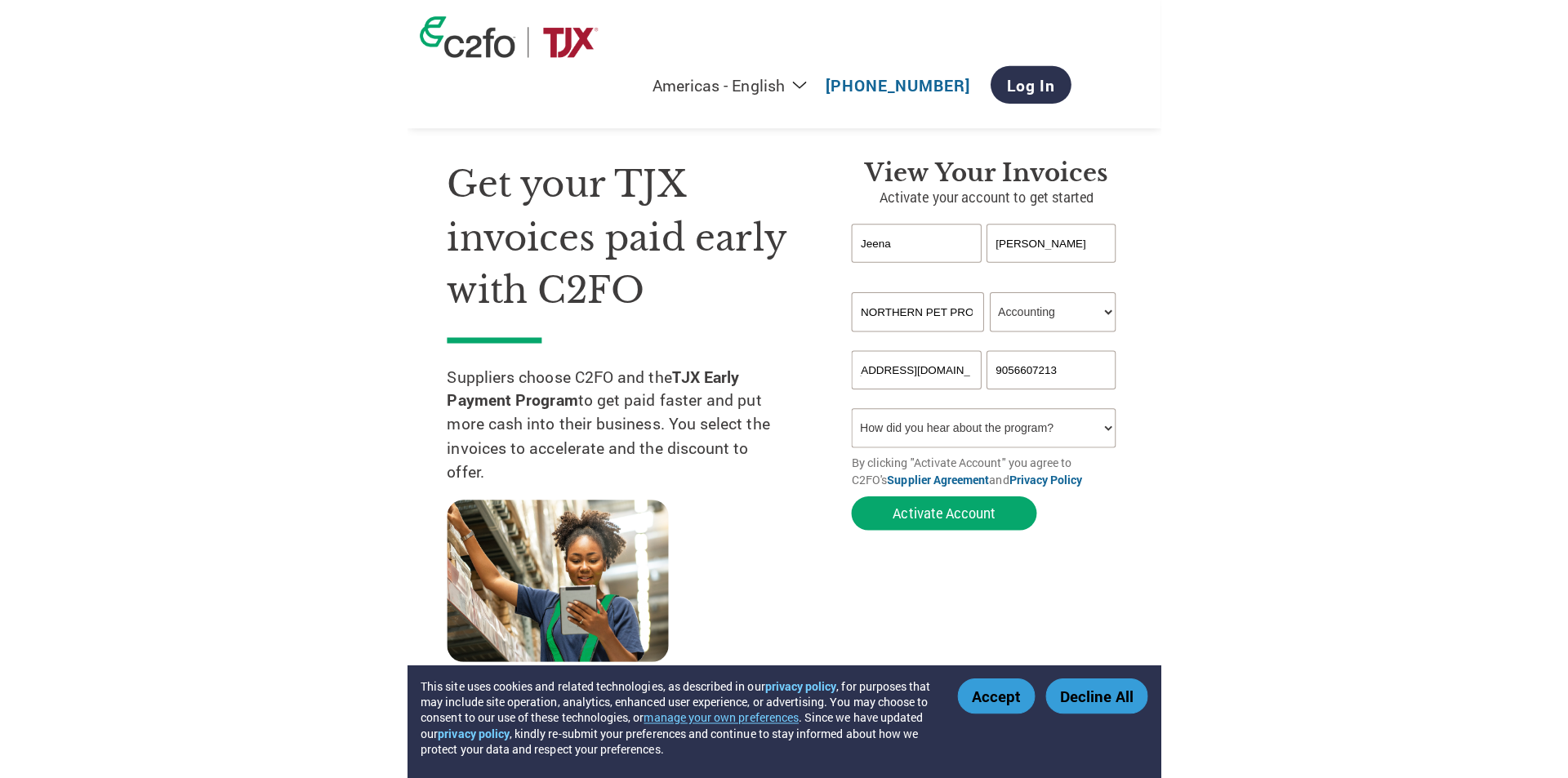 scroll, scrollTop: 0, scrollLeft: 0, axis: both 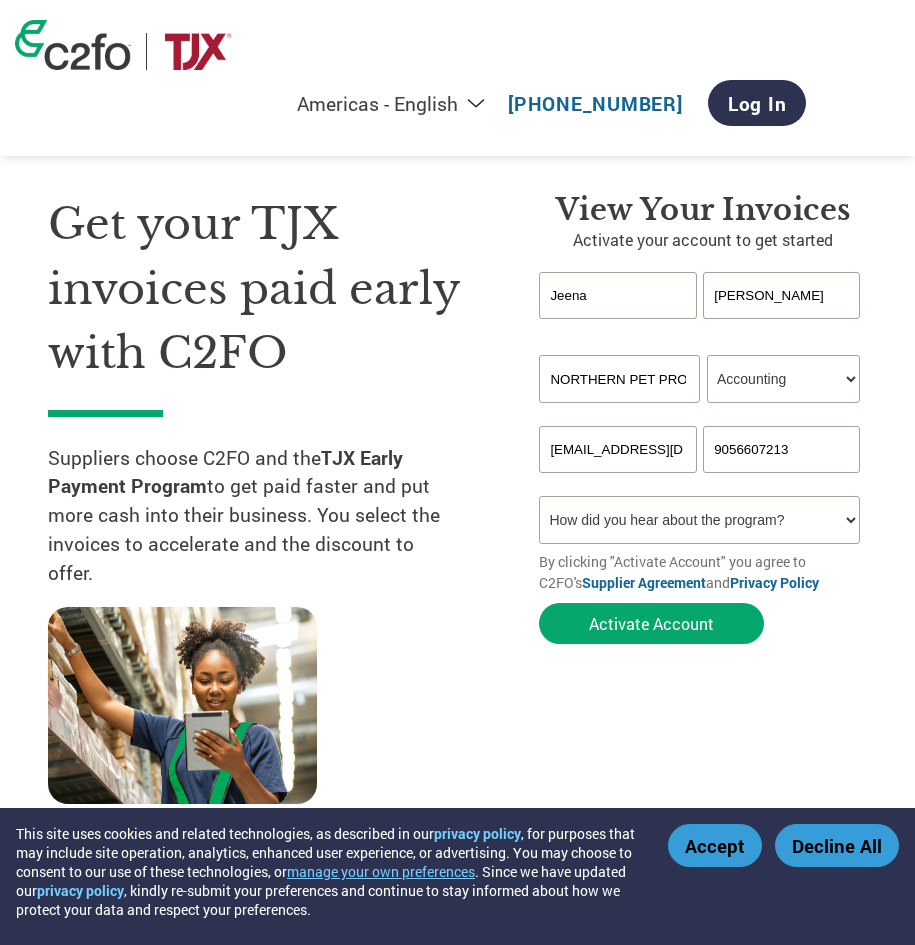 click on "How did you hear about the program? Received a letter Email Social Media Online Search Family/Friend/Acquaintance At an event Other" at bounding box center [699, 520] 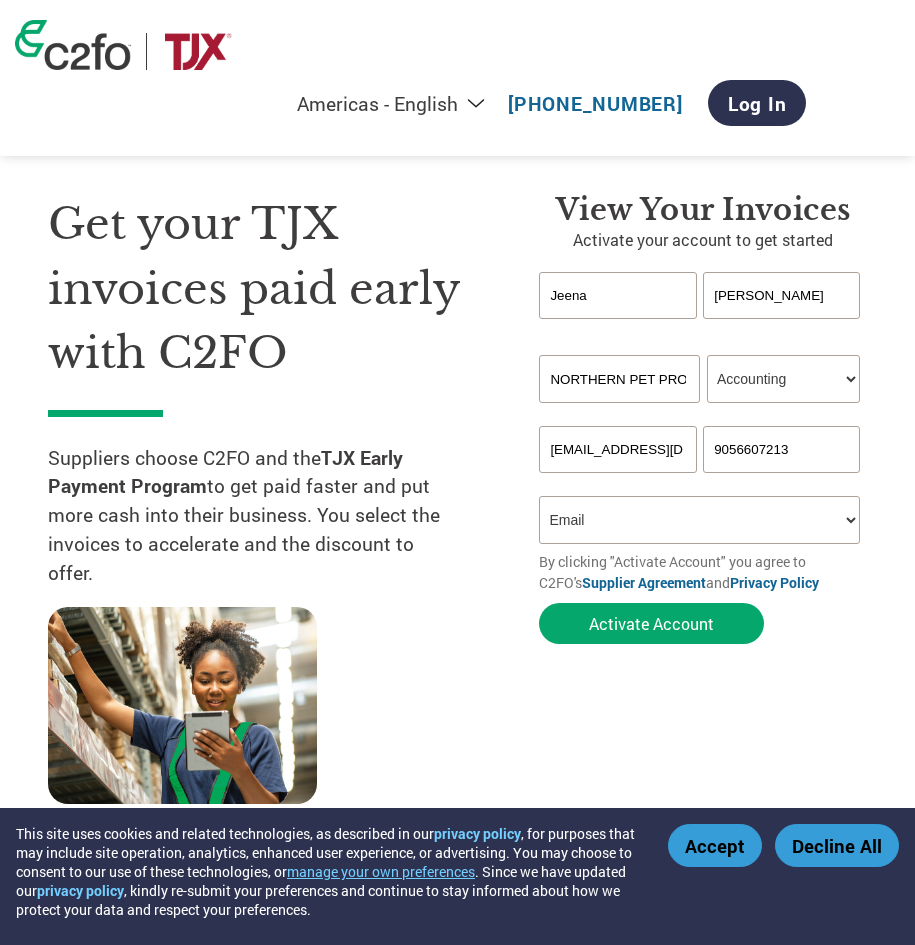 click on "How did you hear about the program? Received a letter Email Social Media Online Search Family/Friend/Acquaintance At an event Other" at bounding box center [699, 520] 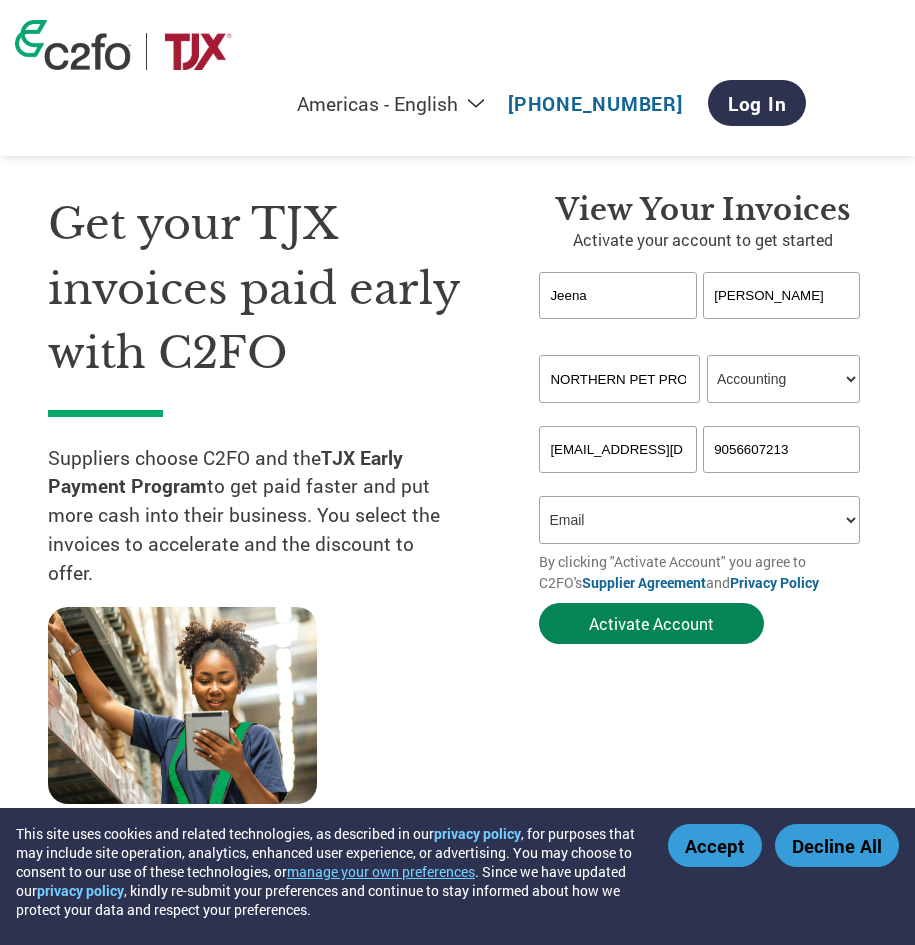 click on "Activate Account" at bounding box center [651, 623] 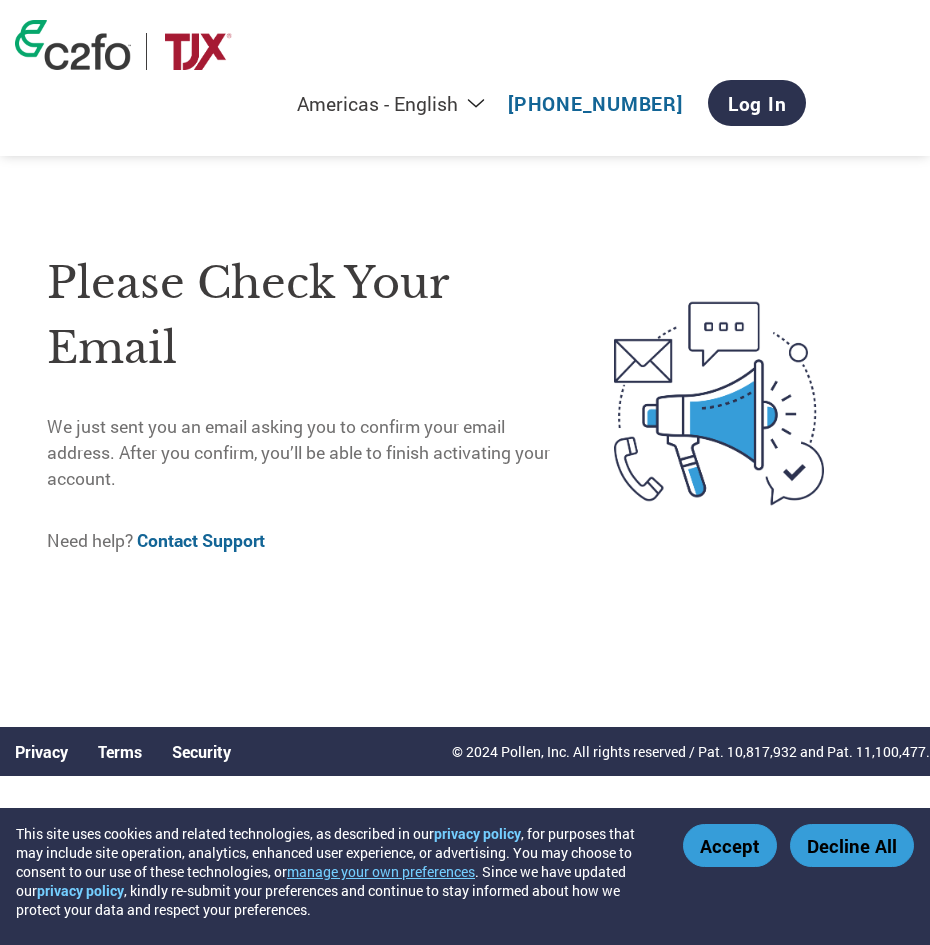 click on "Accept" at bounding box center [730, 845] 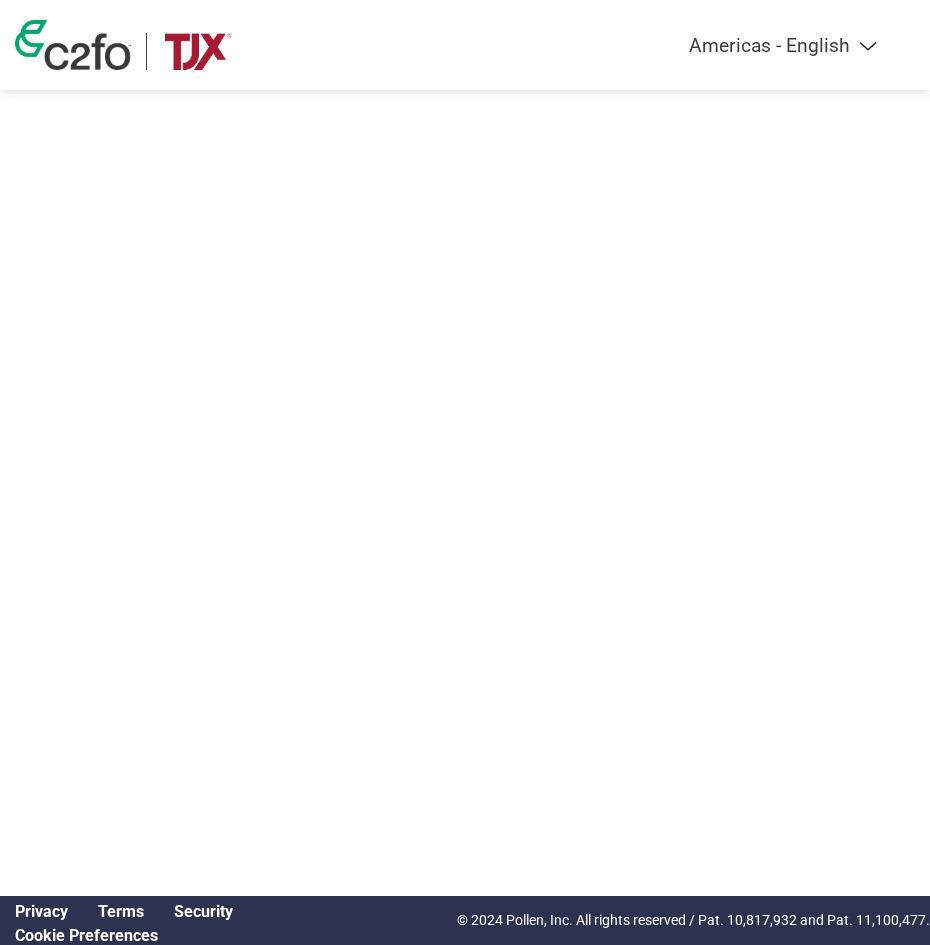 scroll, scrollTop: 0, scrollLeft: 0, axis: both 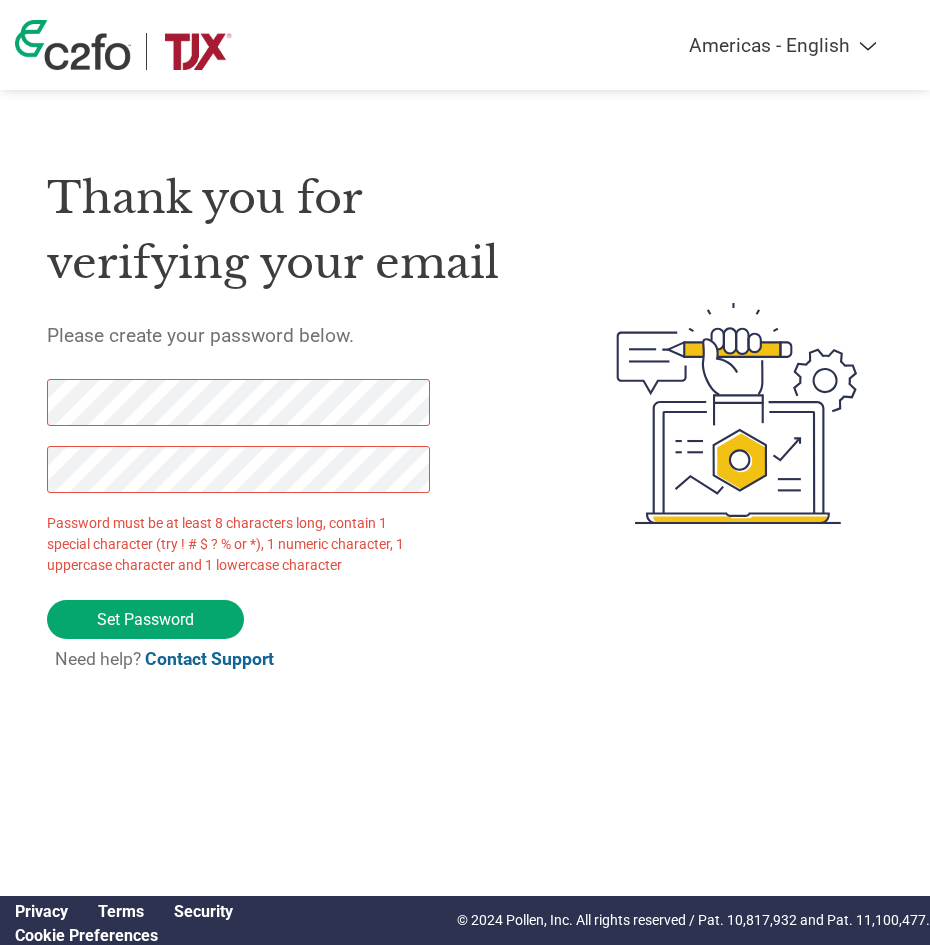 drag, startPoint x: 189, startPoint y: 622, endPoint x: -8, endPoint y: 419, distance: 282.87454 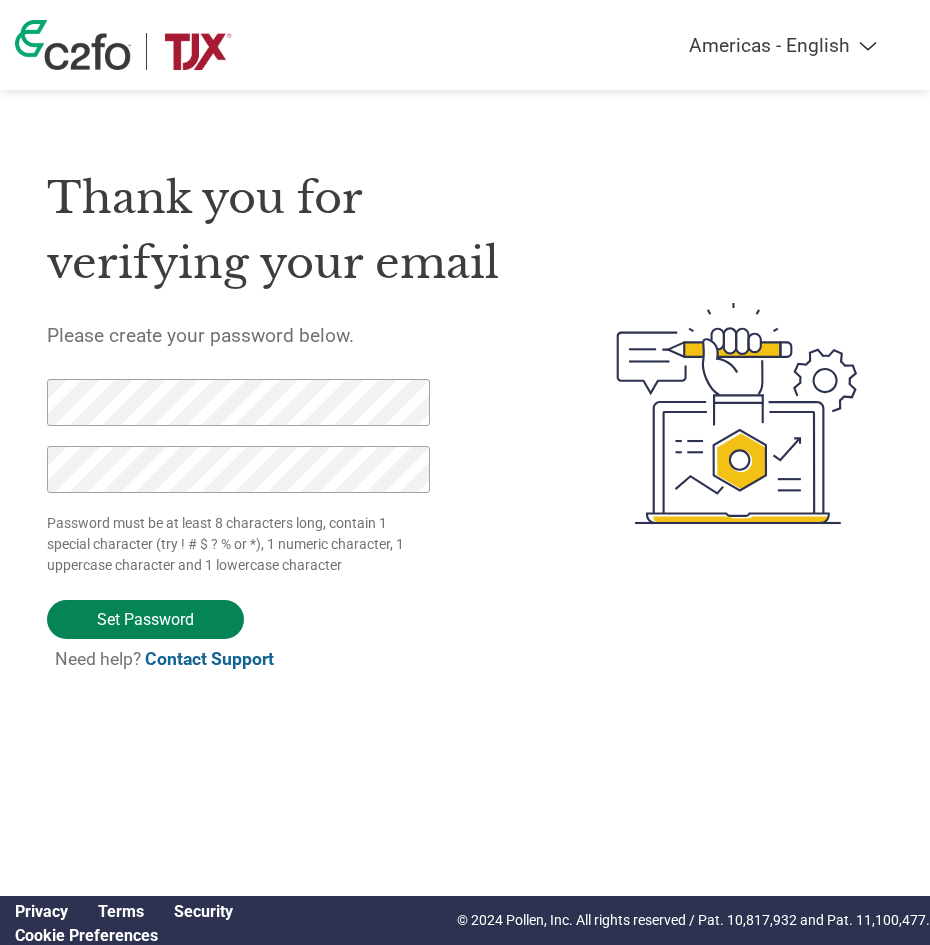 click on "Set Password" 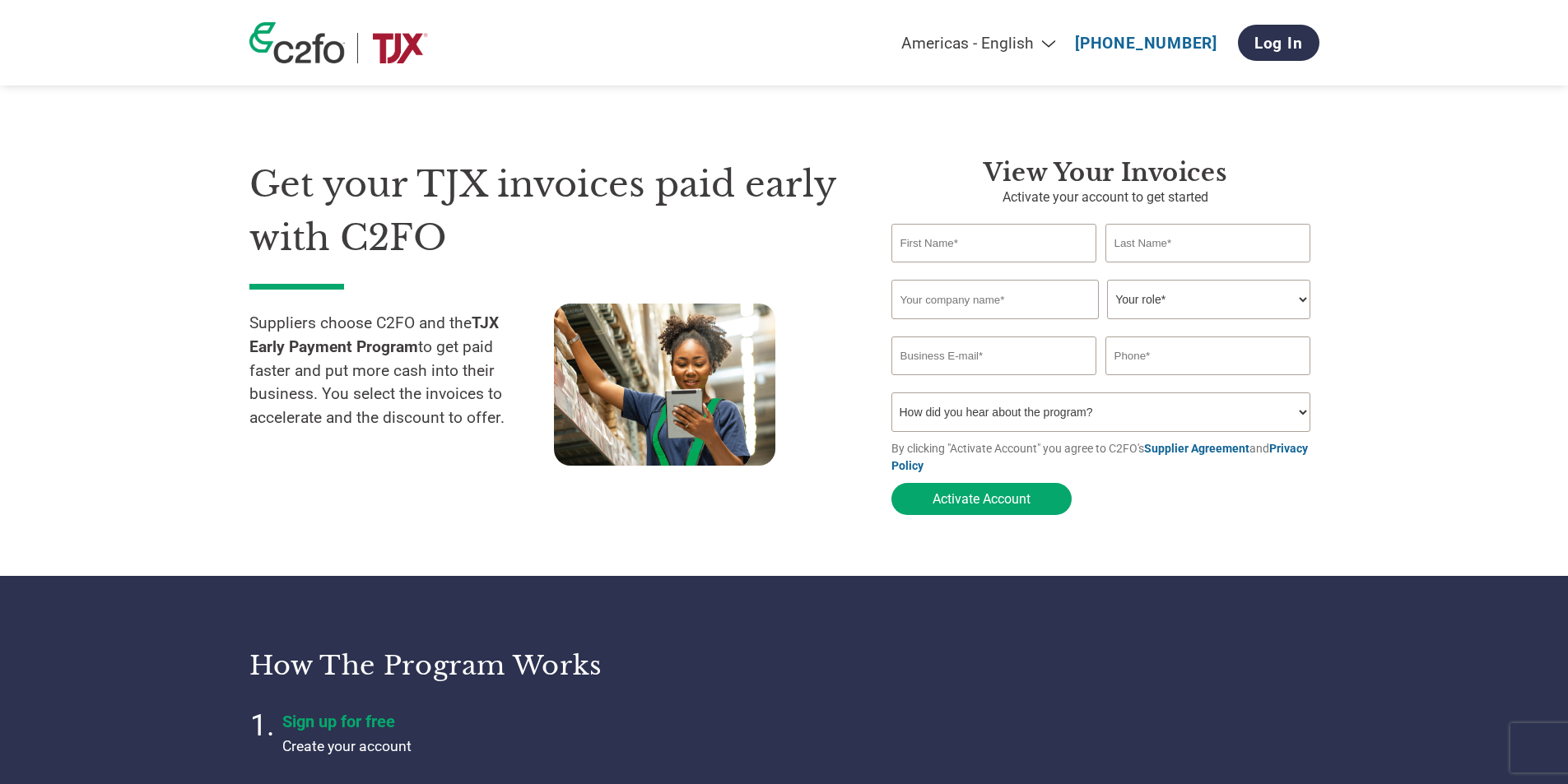 scroll, scrollTop: 0, scrollLeft: 0, axis: both 